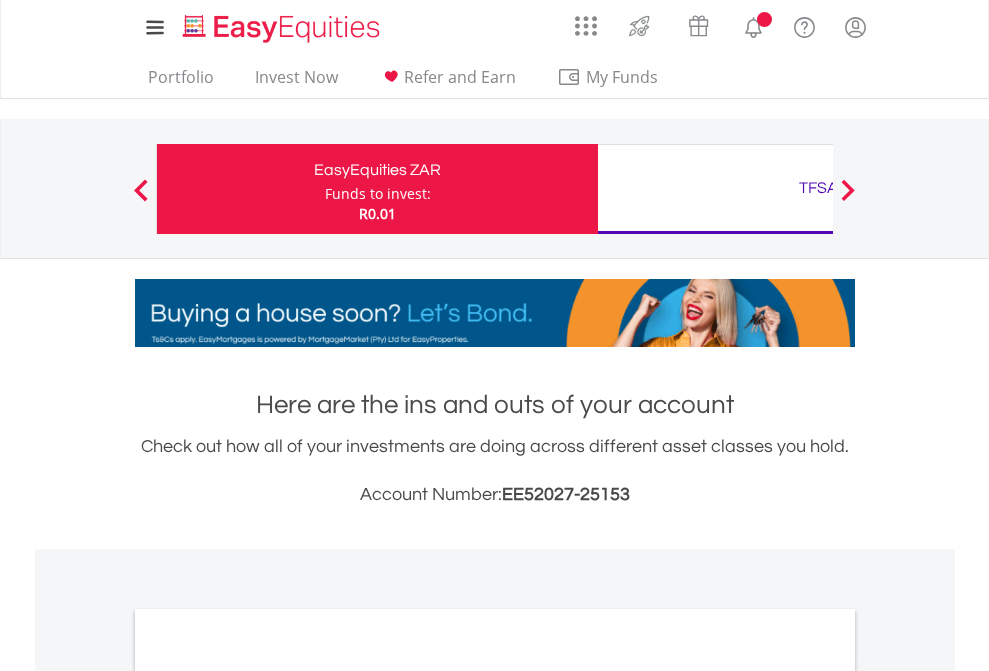 scroll, scrollTop: 0, scrollLeft: 0, axis: both 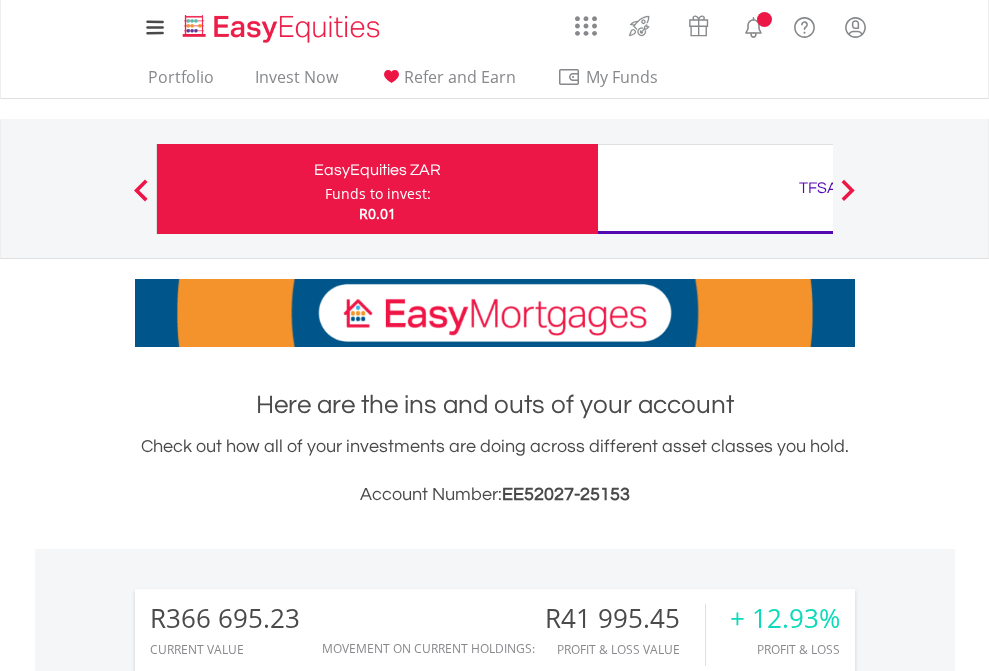 click on "Funds to invest:" at bounding box center (378, 194) 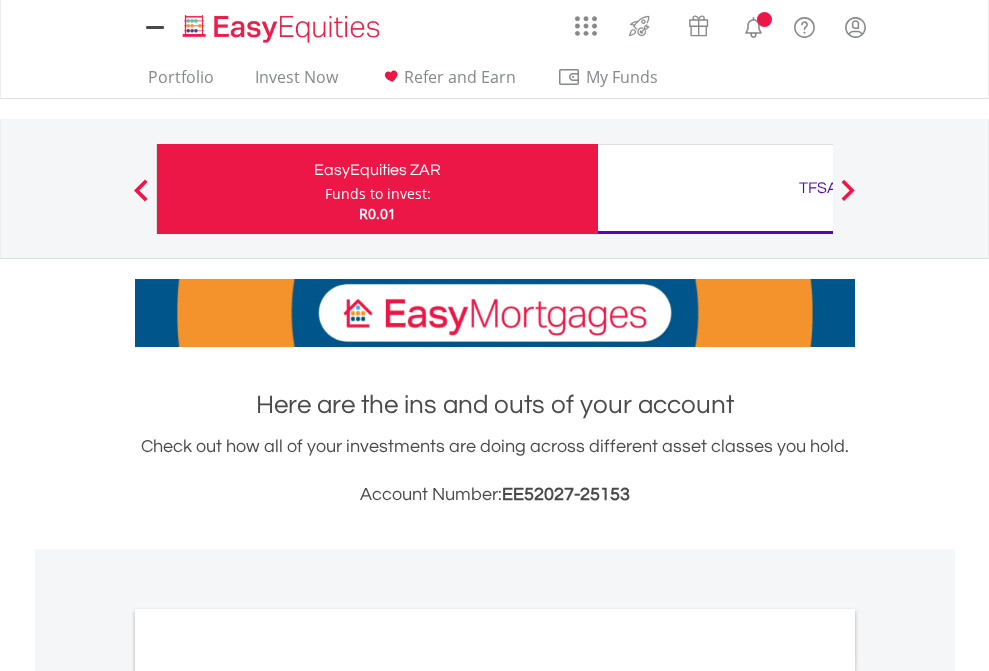 scroll, scrollTop: 0, scrollLeft: 0, axis: both 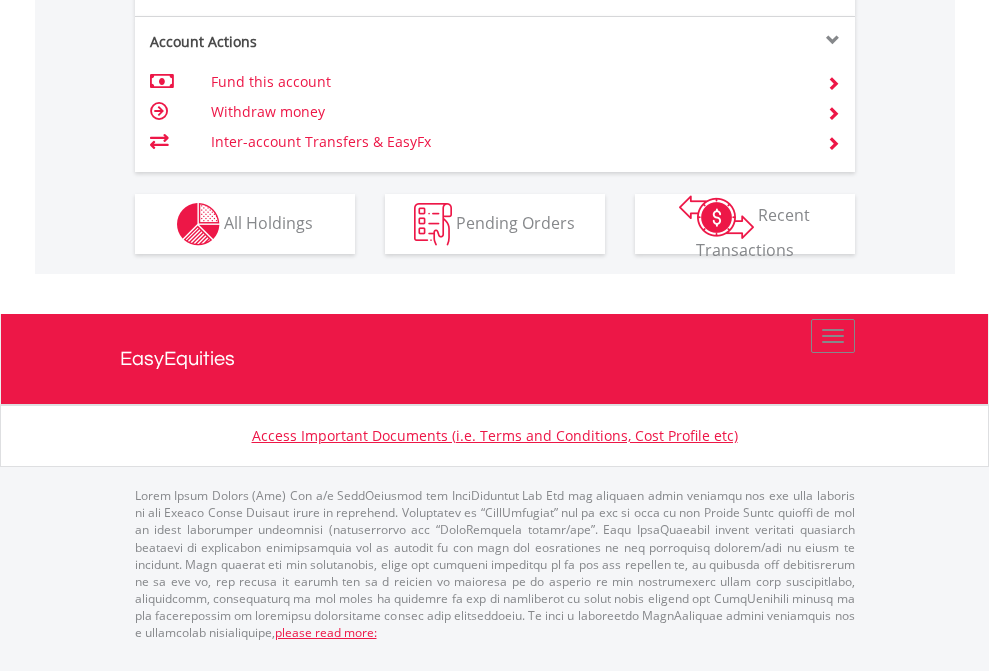 click on "Investment types" at bounding box center [706, -337] 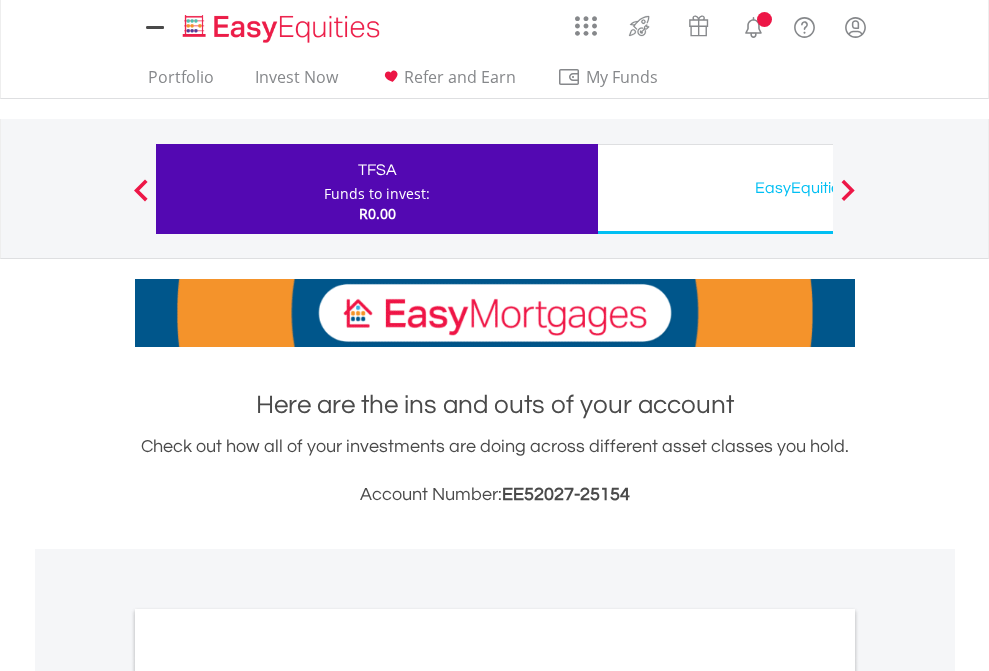 scroll, scrollTop: 0, scrollLeft: 0, axis: both 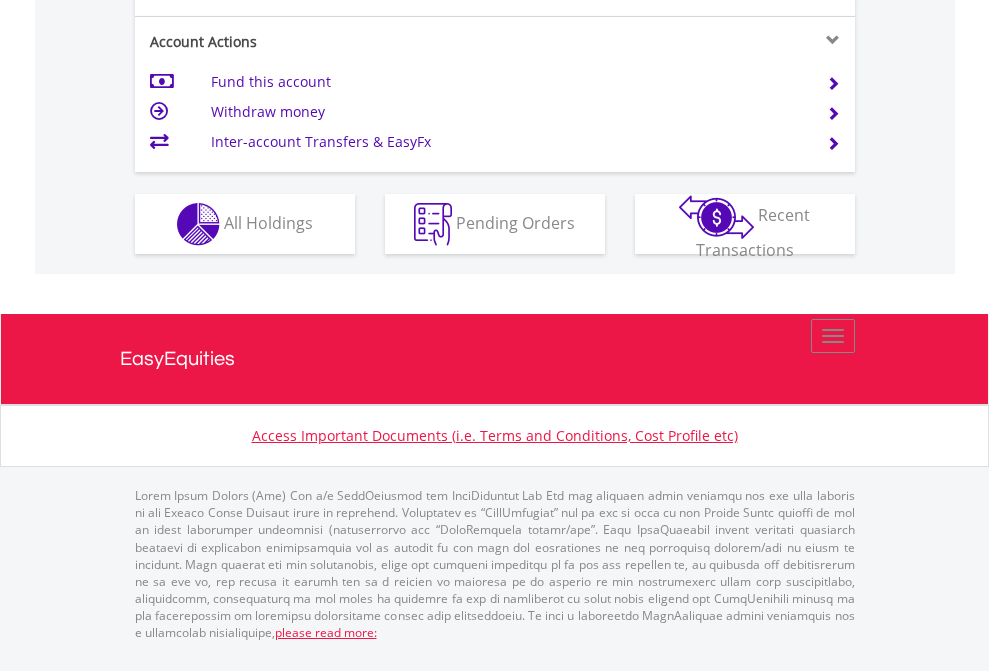 click on "Investment types" at bounding box center [706, -337] 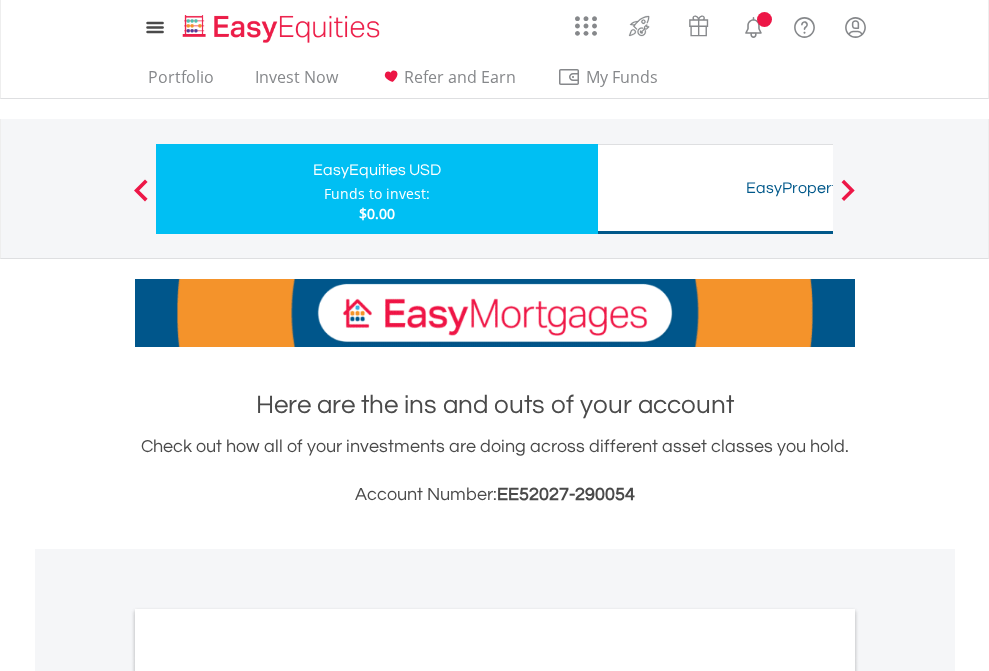 scroll, scrollTop: 0, scrollLeft: 0, axis: both 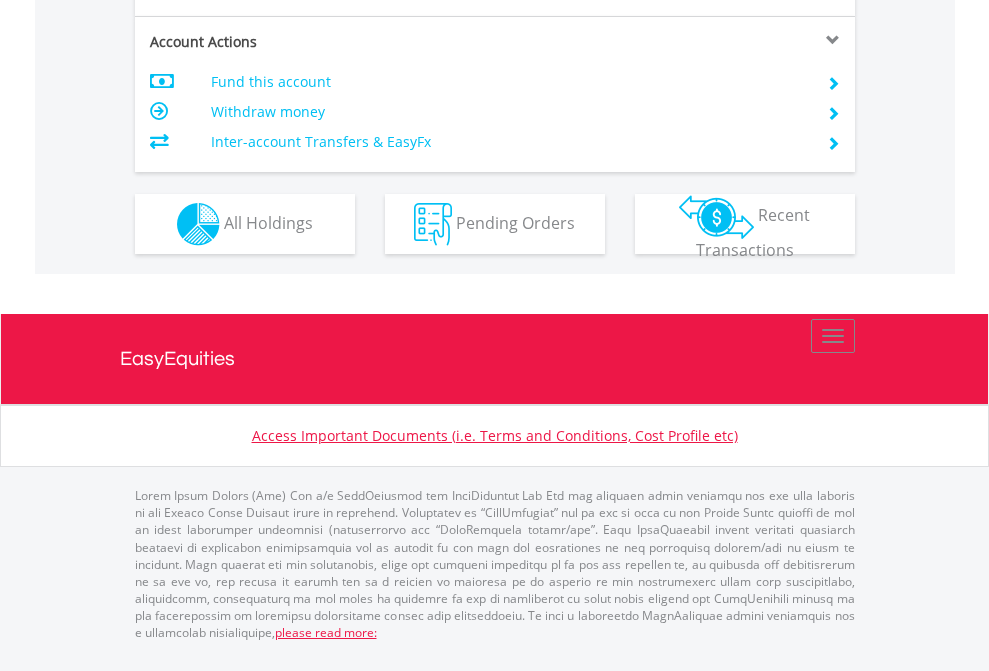 click on "Investment types" at bounding box center (706, -337) 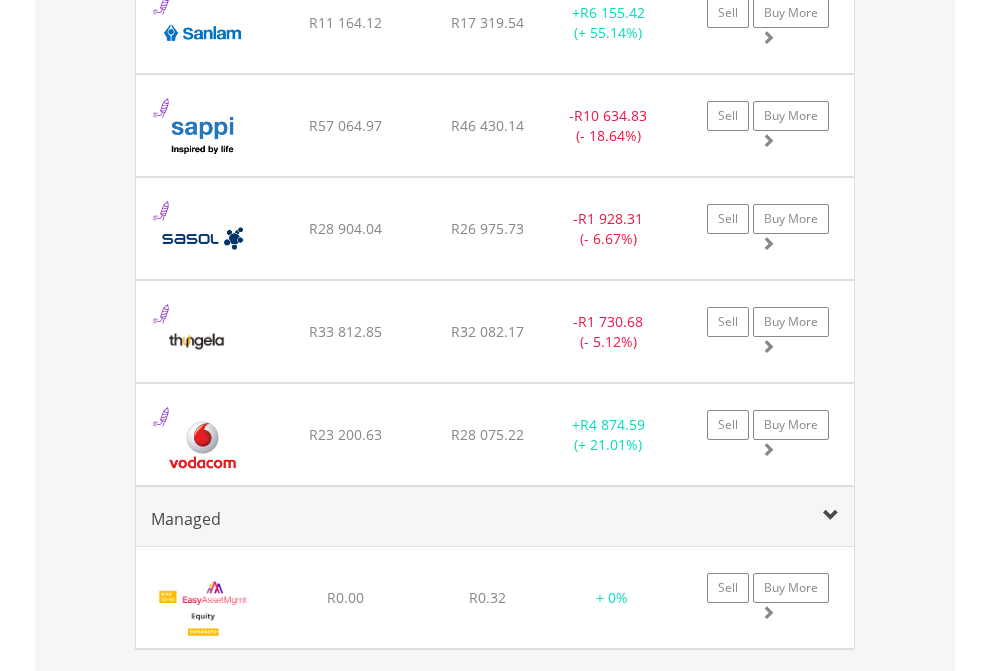 scroll, scrollTop: 2345, scrollLeft: 0, axis: vertical 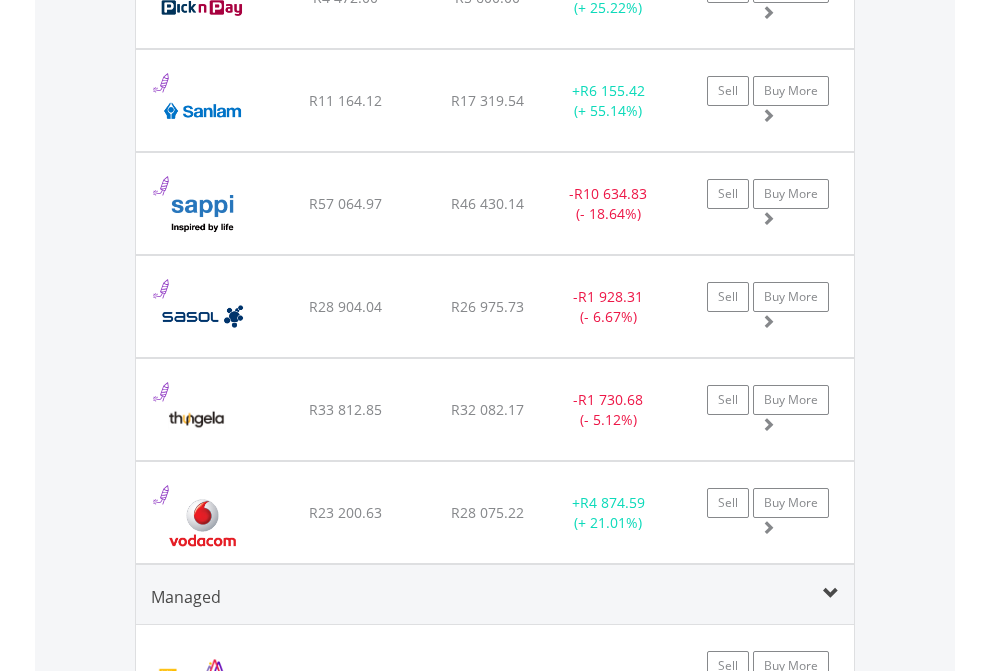 click on "TFSA" at bounding box center [818, -2157] 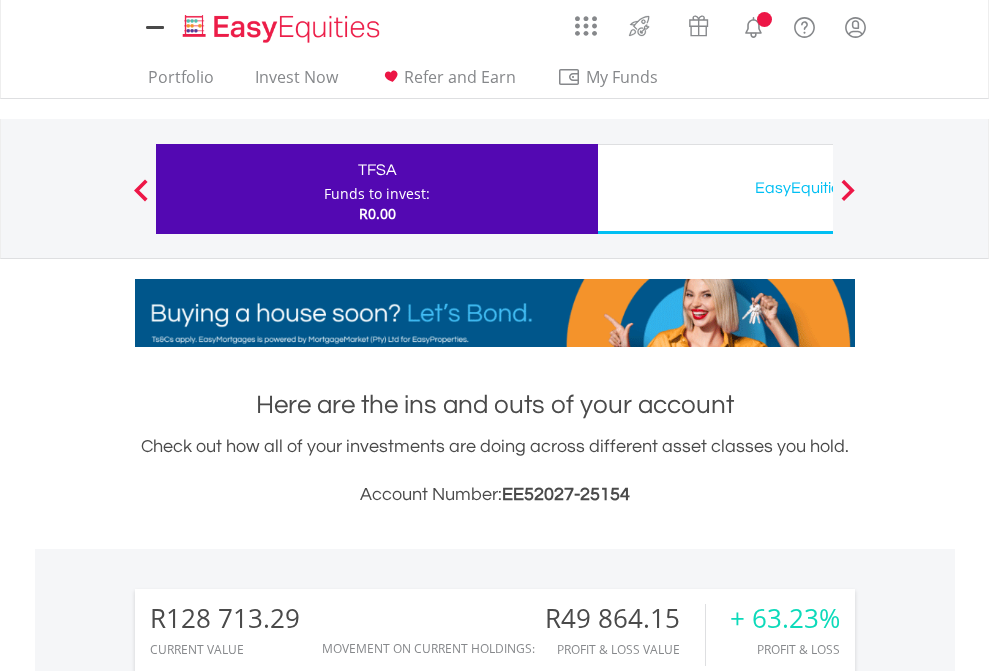 scroll, scrollTop: 0, scrollLeft: 0, axis: both 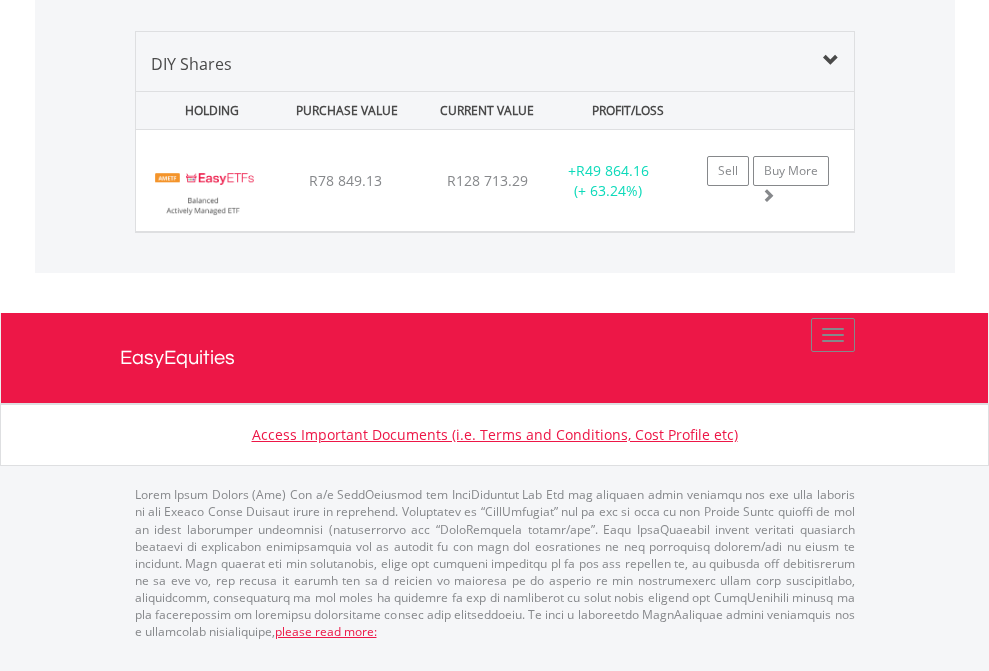 click on "EasyEquities USD" at bounding box center [818, -1339] 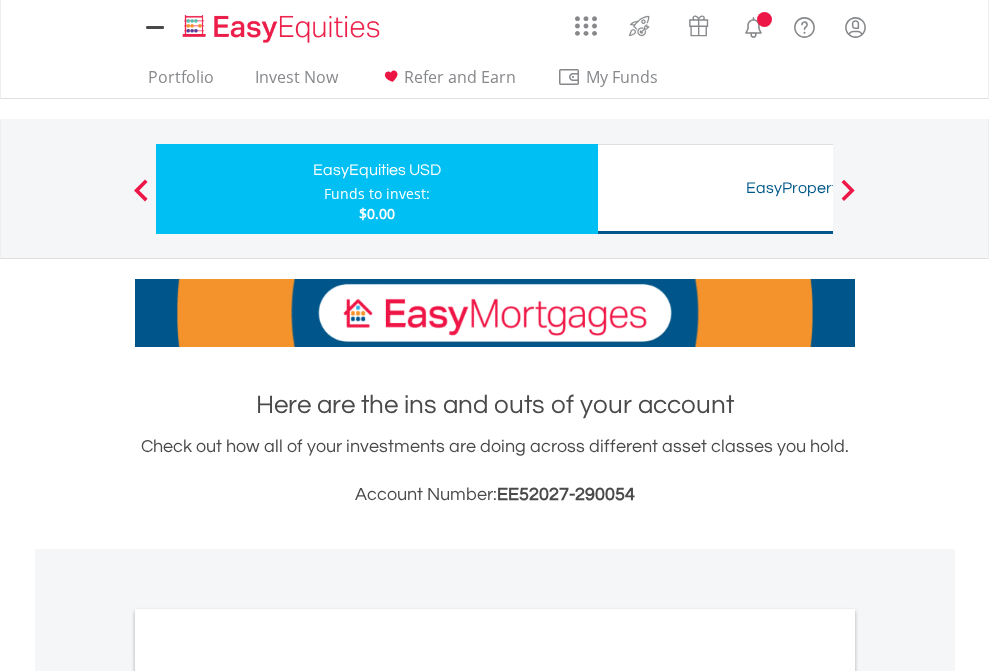 scroll, scrollTop: 0, scrollLeft: 0, axis: both 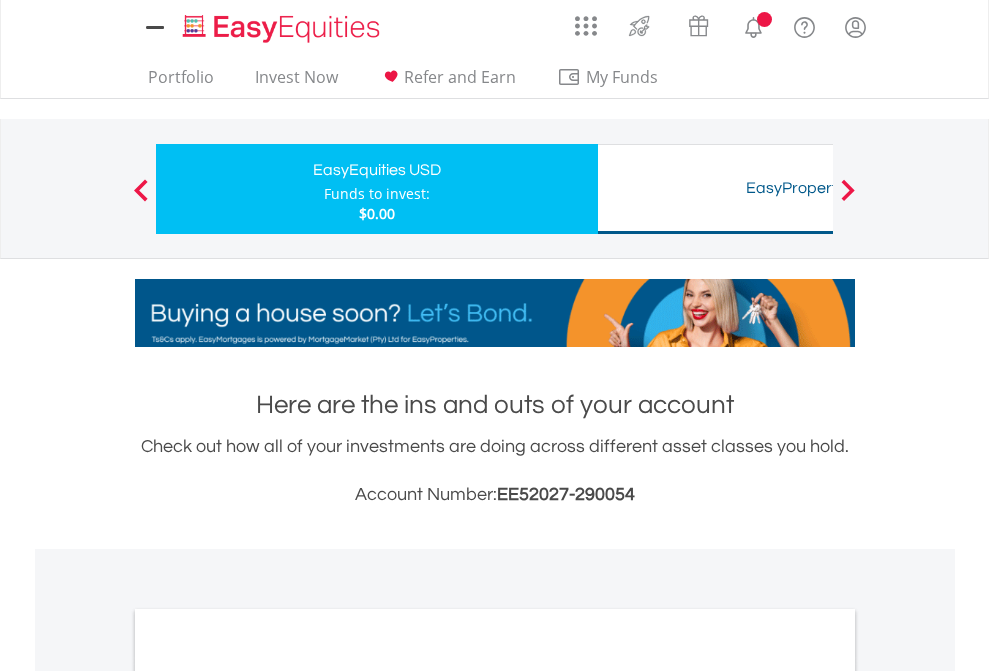 click on "All Holdings" at bounding box center (268, 1096) 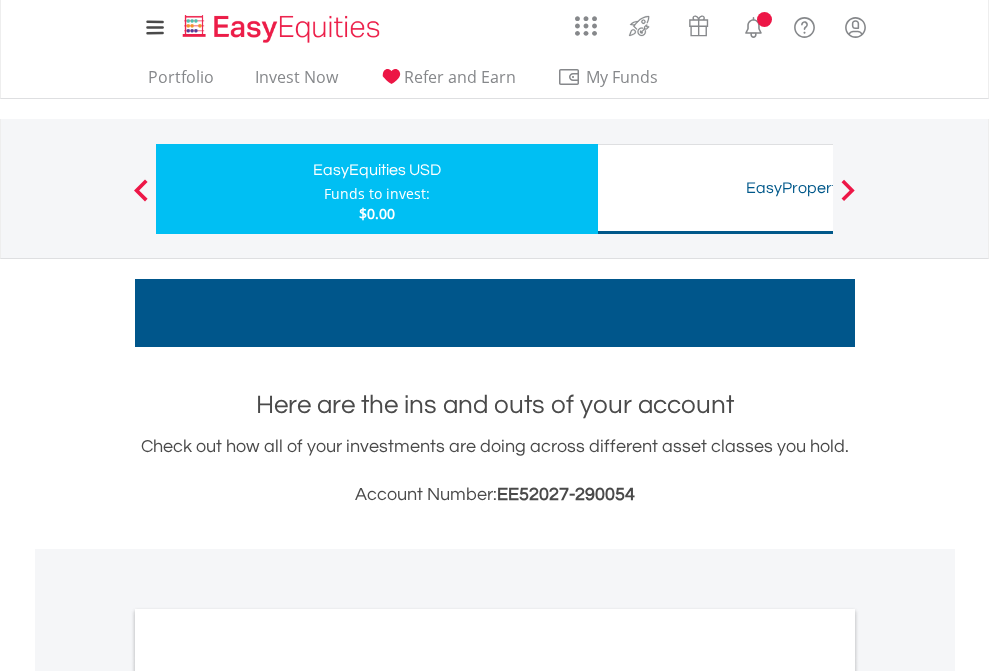 scroll, scrollTop: 1202, scrollLeft: 0, axis: vertical 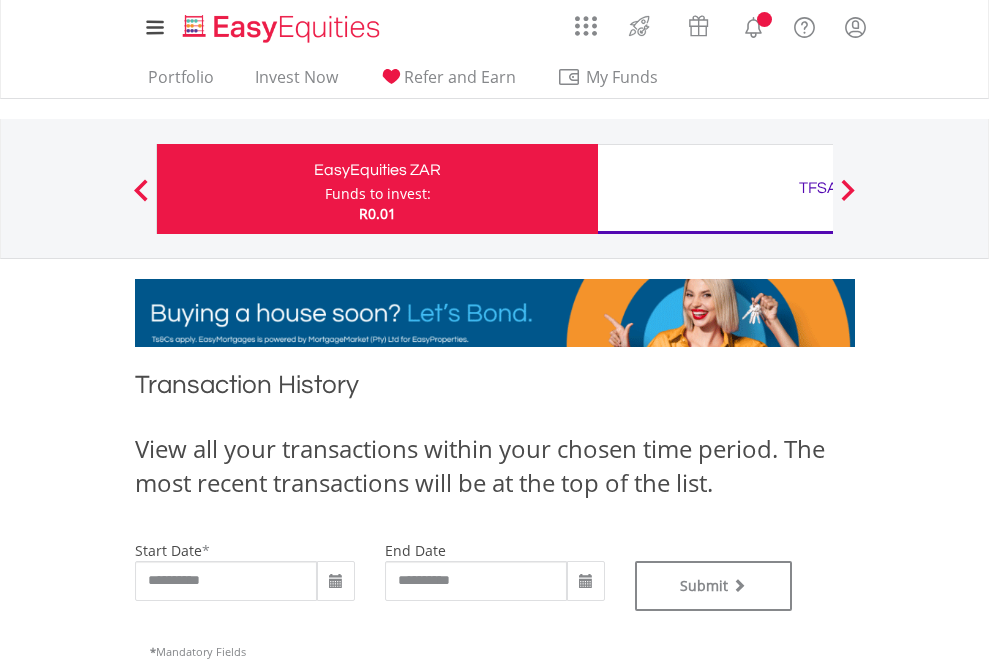 type on "**********" 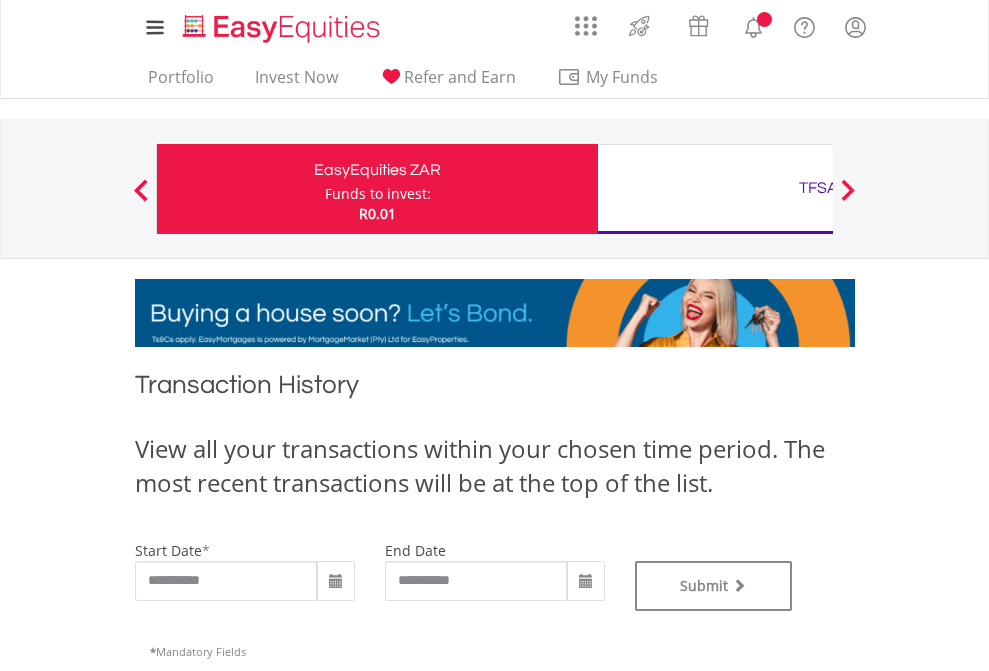 type on "**********" 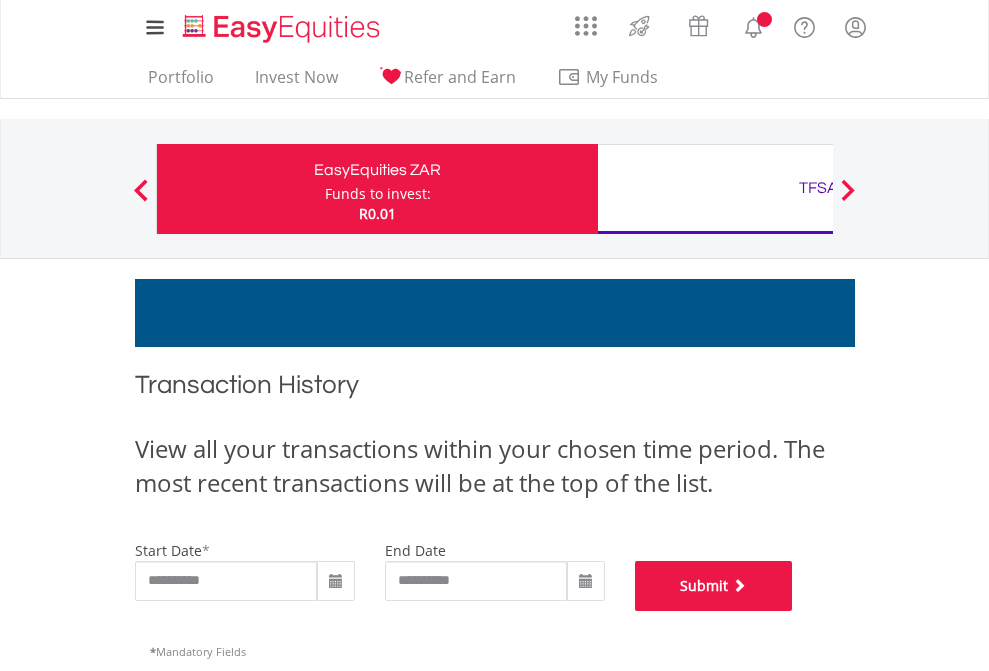 click on "Submit" at bounding box center (714, 586) 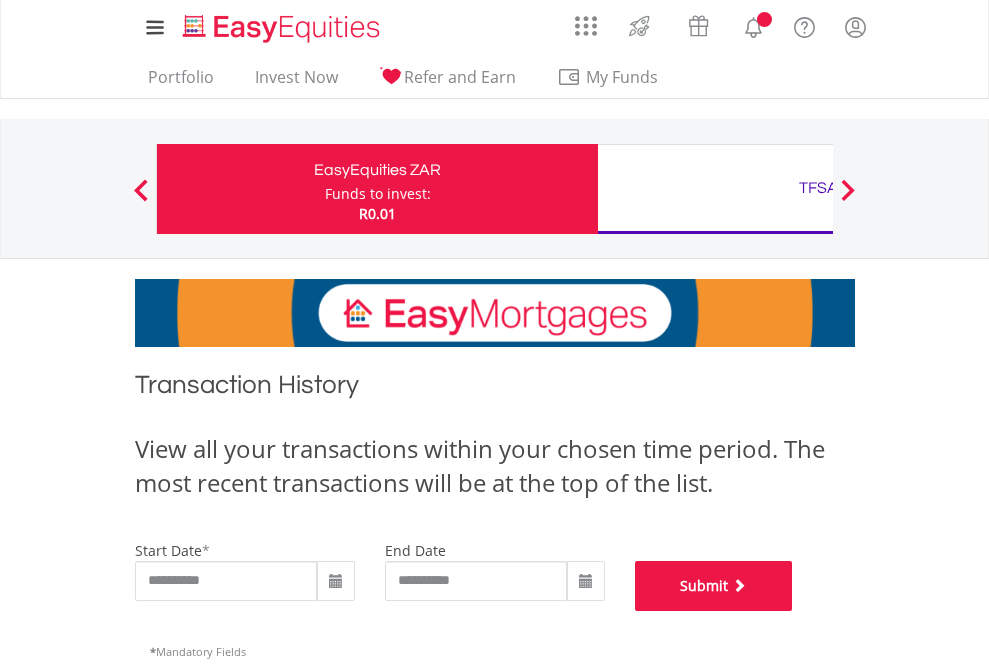 scroll, scrollTop: 811, scrollLeft: 0, axis: vertical 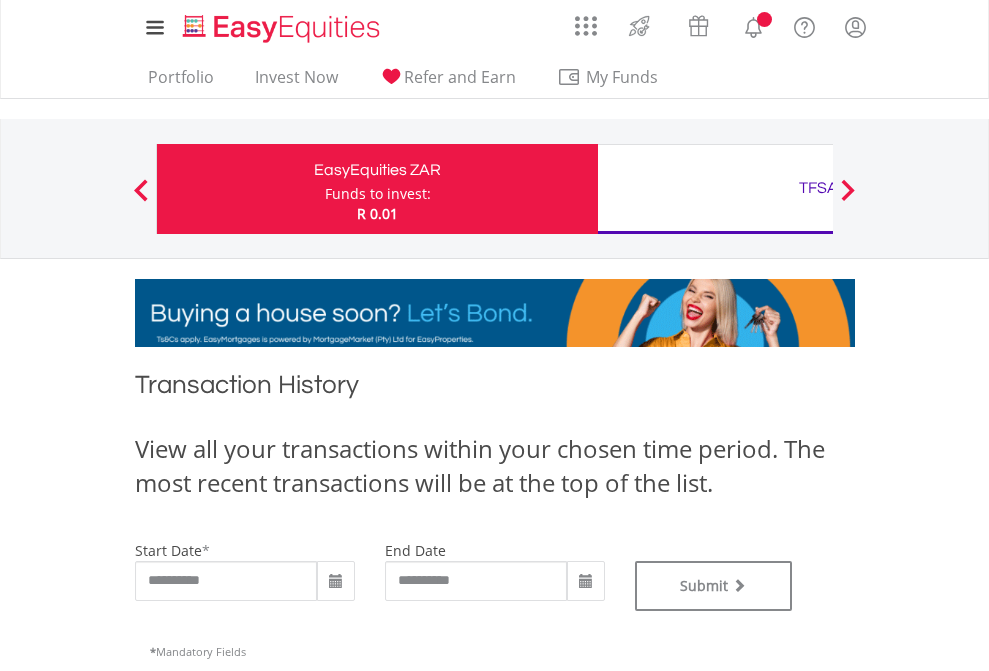 click on "TFSA" at bounding box center (818, 188) 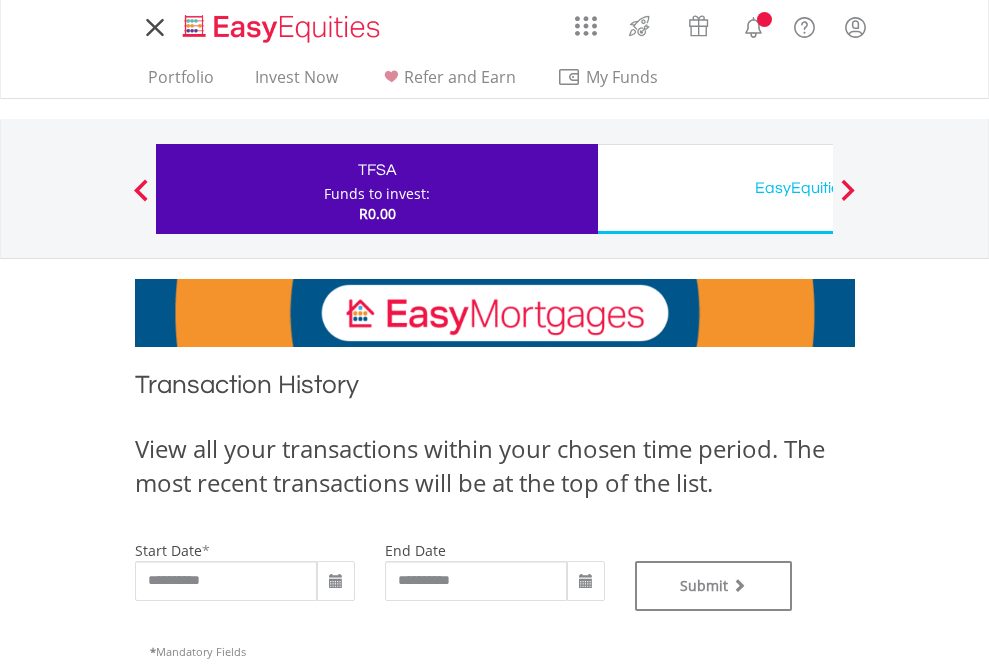 scroll, scrollTop: 0, scrollLeft: 0, axis: both 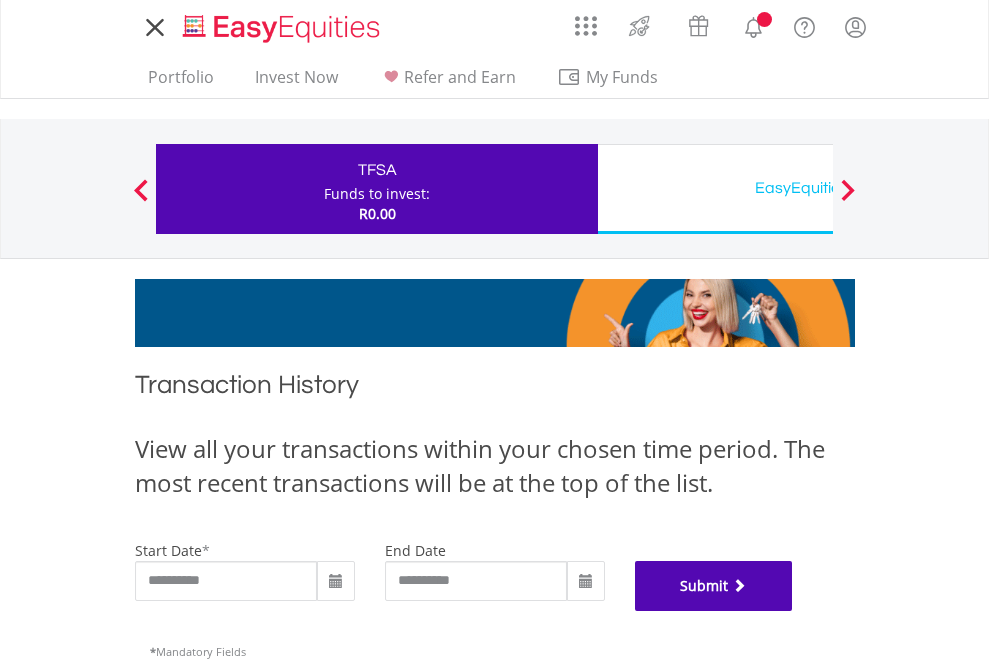 click on "Submit" at bounding box center [714, 586] 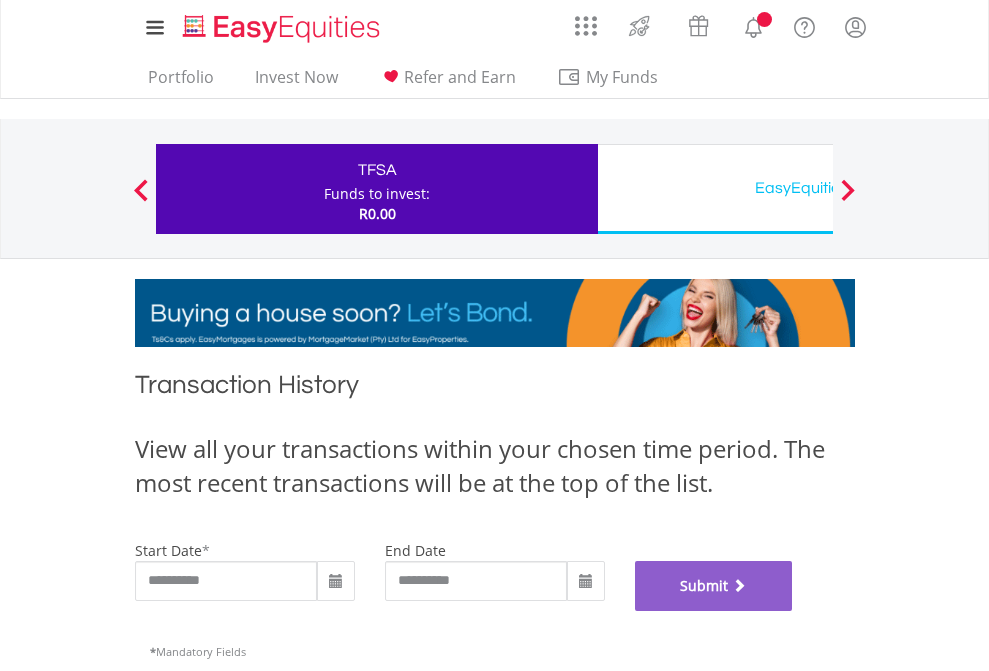 scroll, scrollTop: 811, scrollLeft: 0, axis: vertical 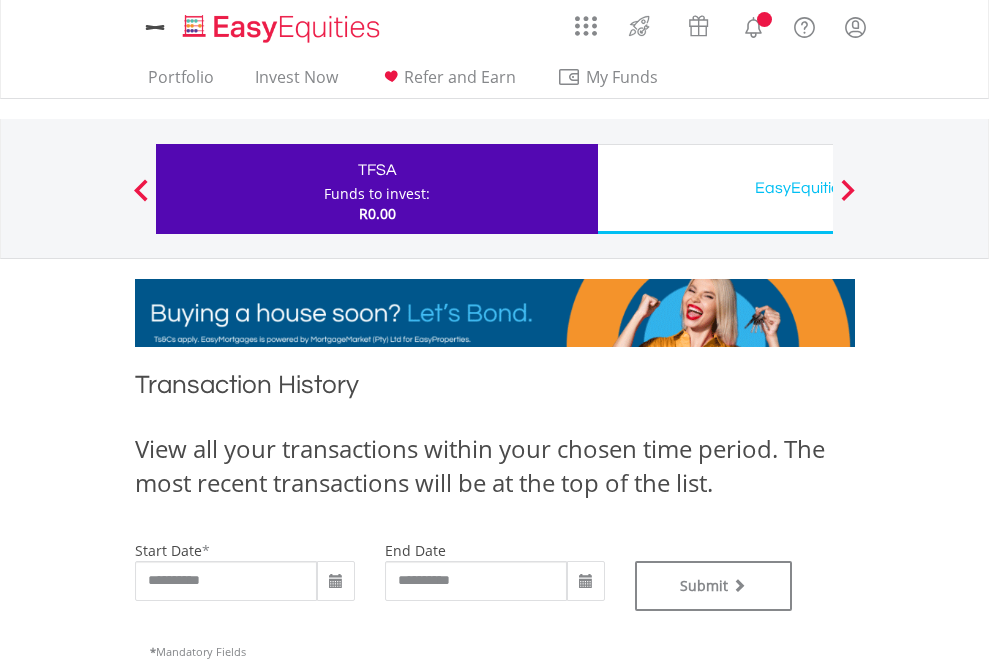 click on "EasyEquities USD" at bounding box center [818, 188] 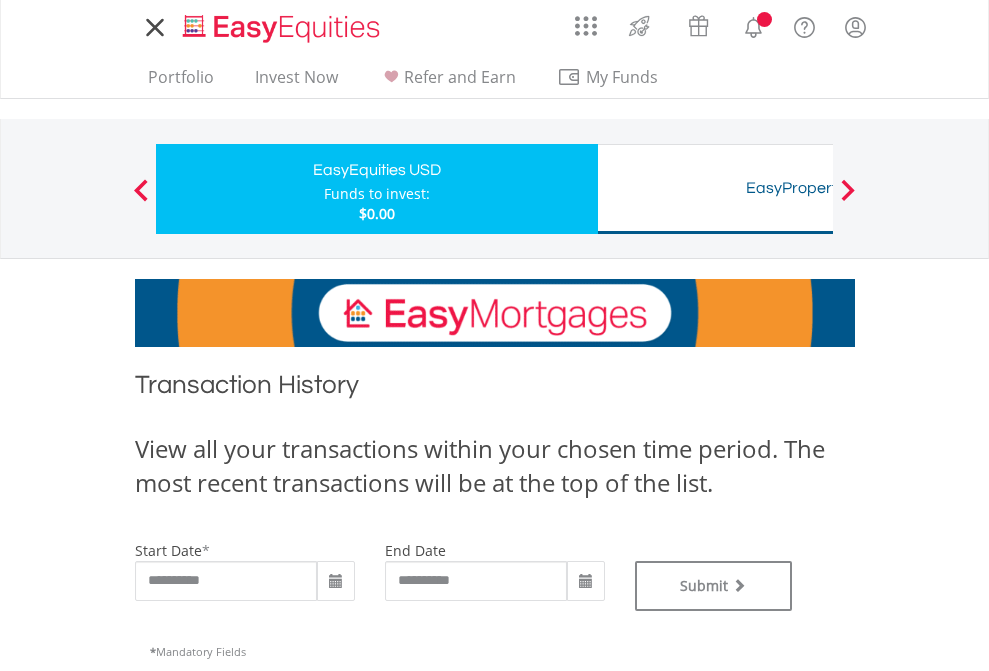 scroll, scrollTop: 0, scrollLeft: 0, axis: both 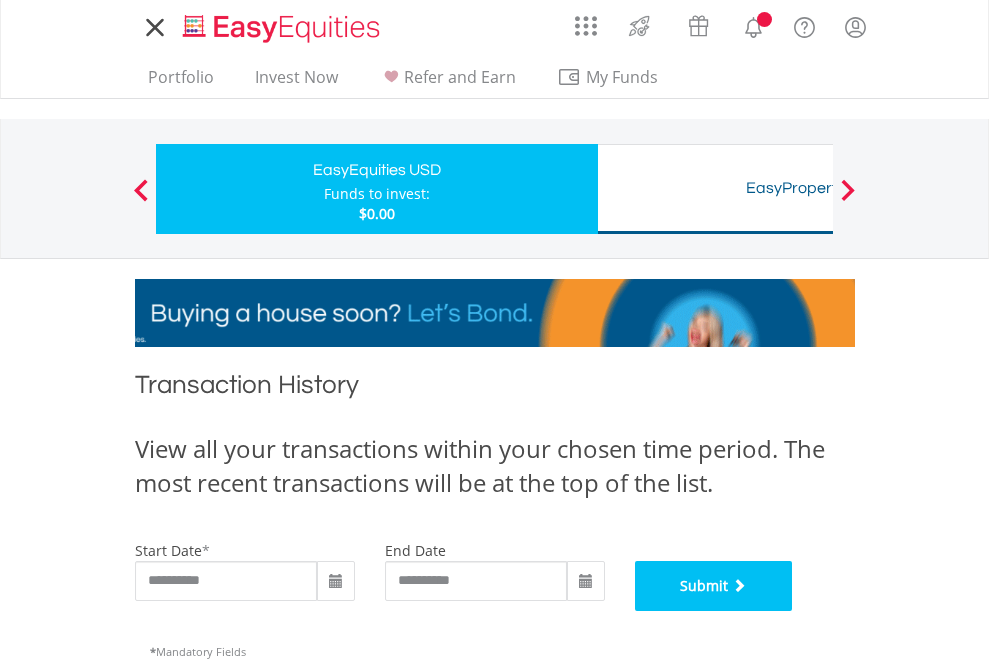 click on "Submit" at bounding box center [714, 586] 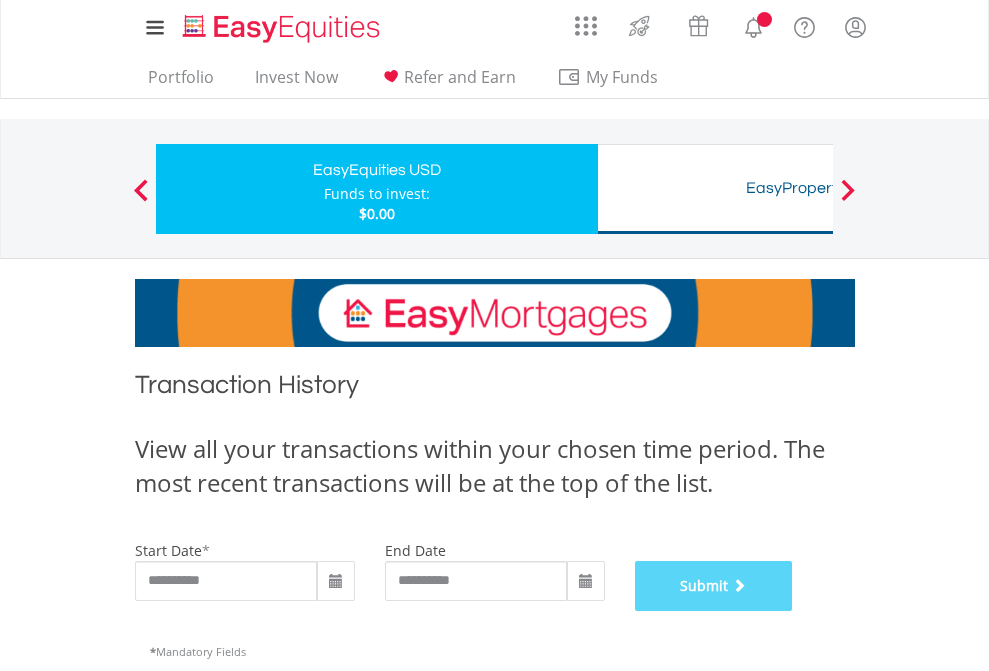 scroll, scrollTop: 811, scrollLeft: 0, axis: vertical 